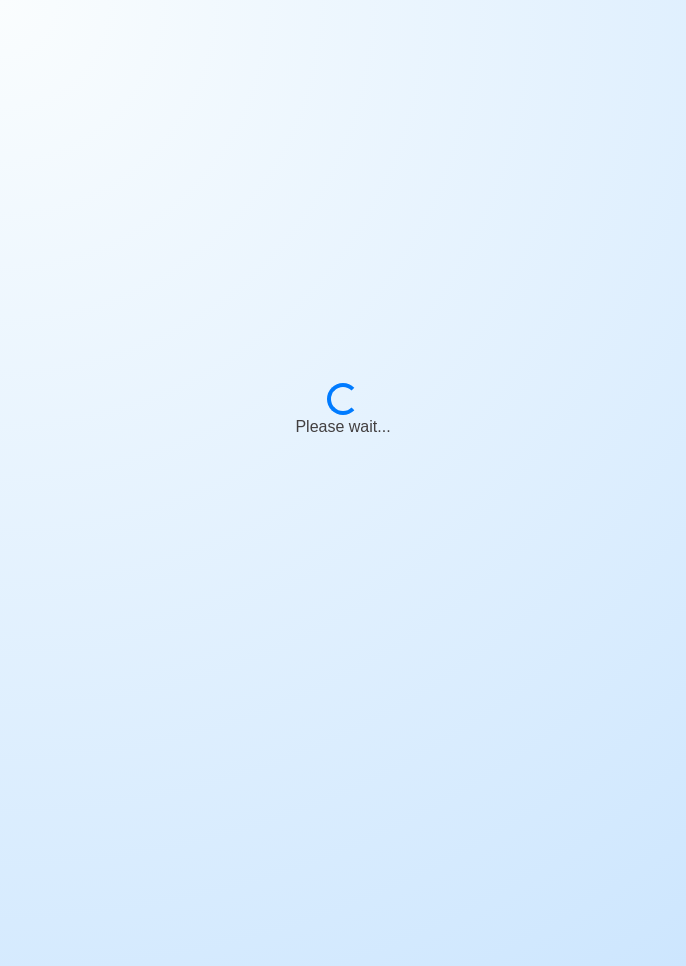 scroll, scrollTop: 0, scrollLeft: 0, axis: both 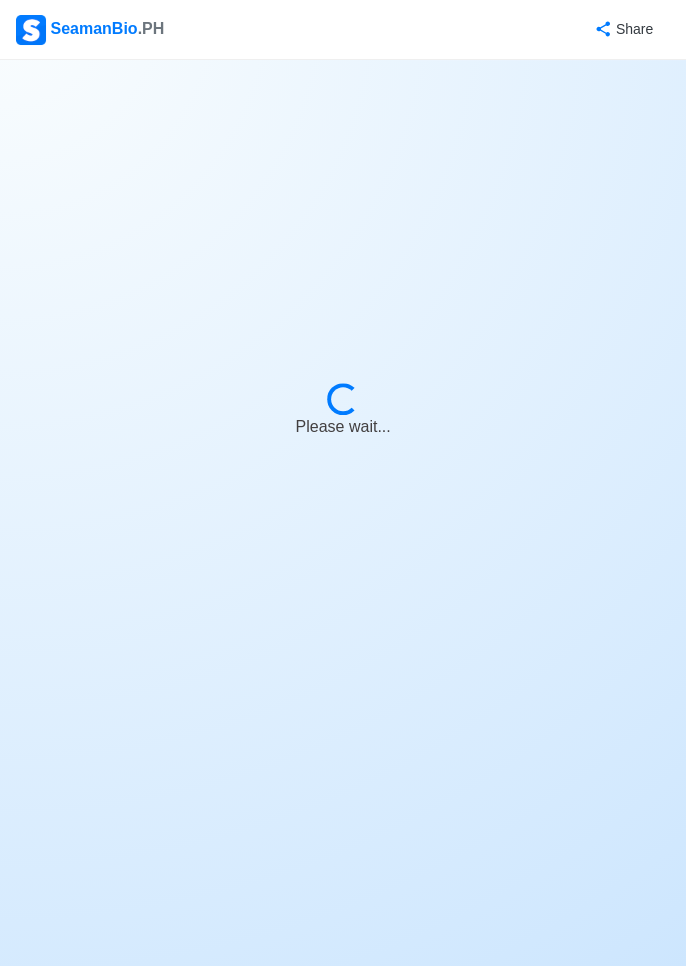 select on "Chief Officer" 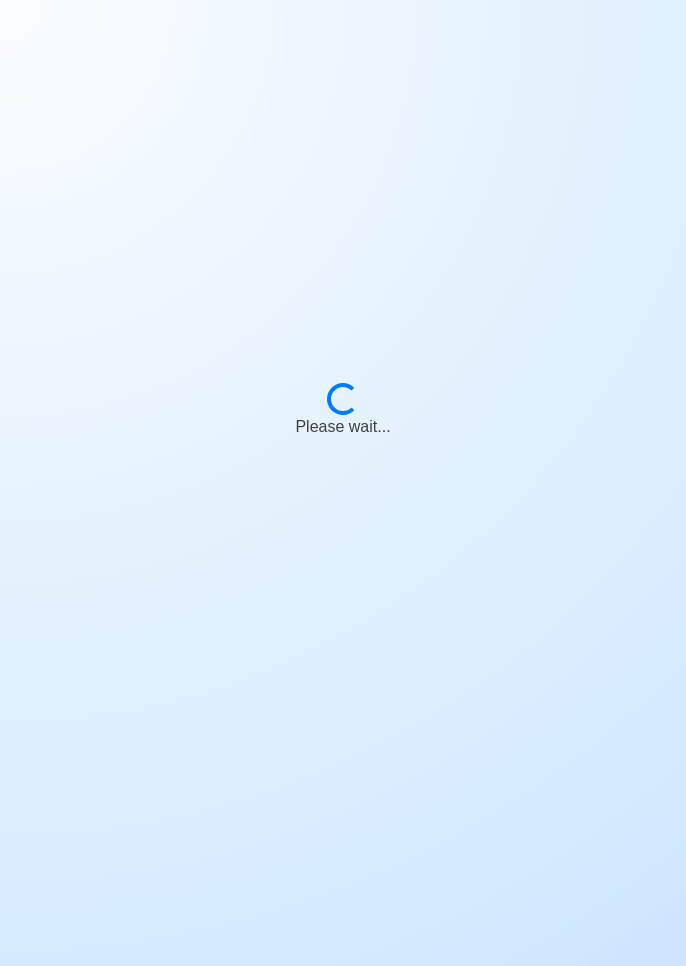 scroll, scrollTop: 96, scrollLeft: 0, axis: vertical 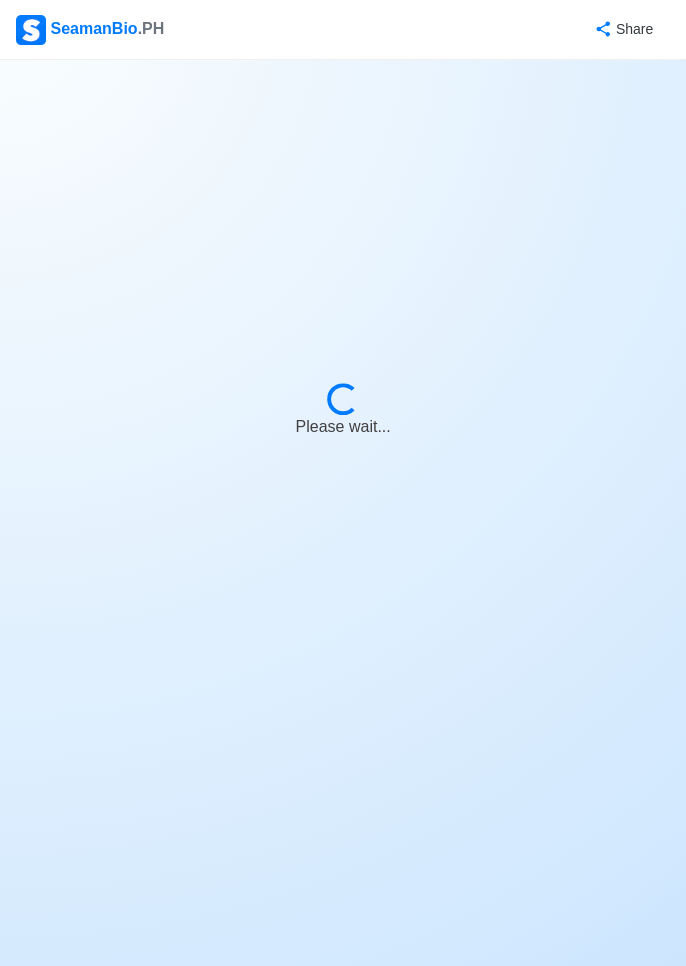 select on "Chief Officer" 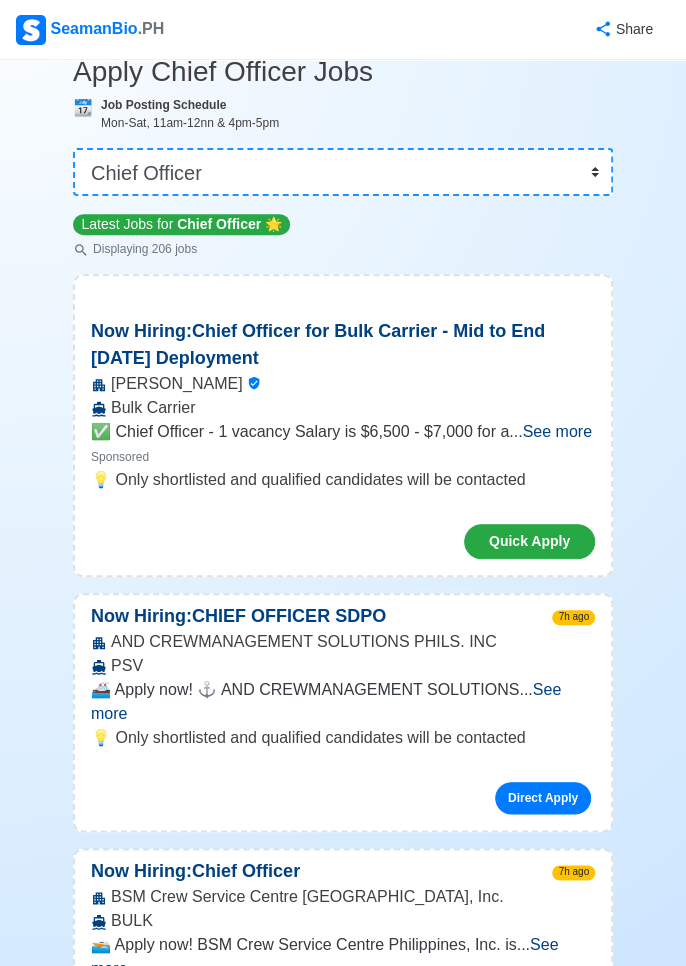 scroll, scrollTop: 0, scrollLeft: 0, axis: both 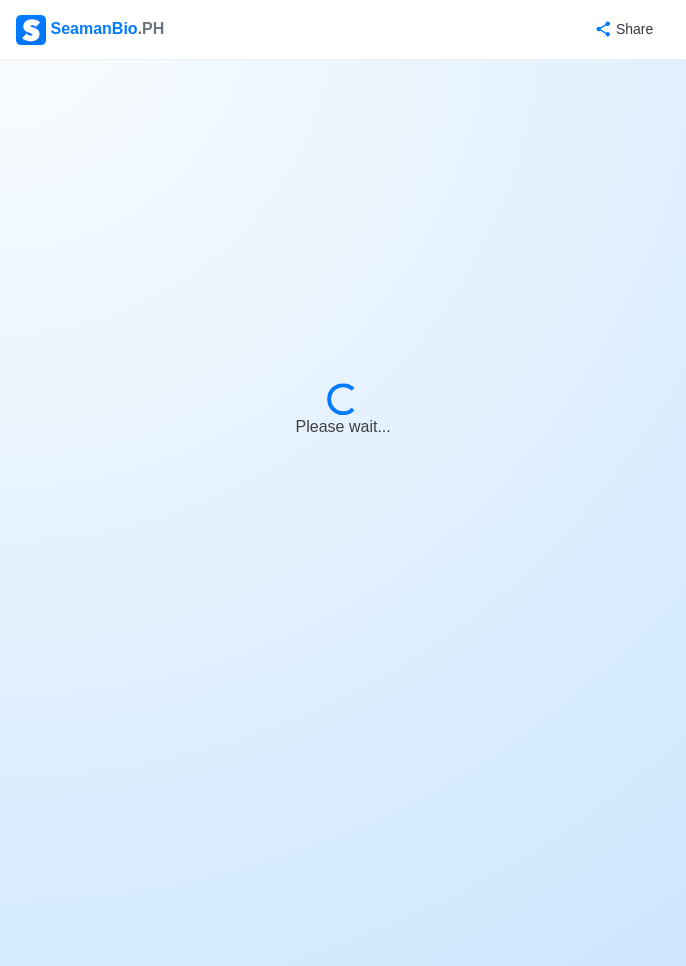 select on "Chief Officer" 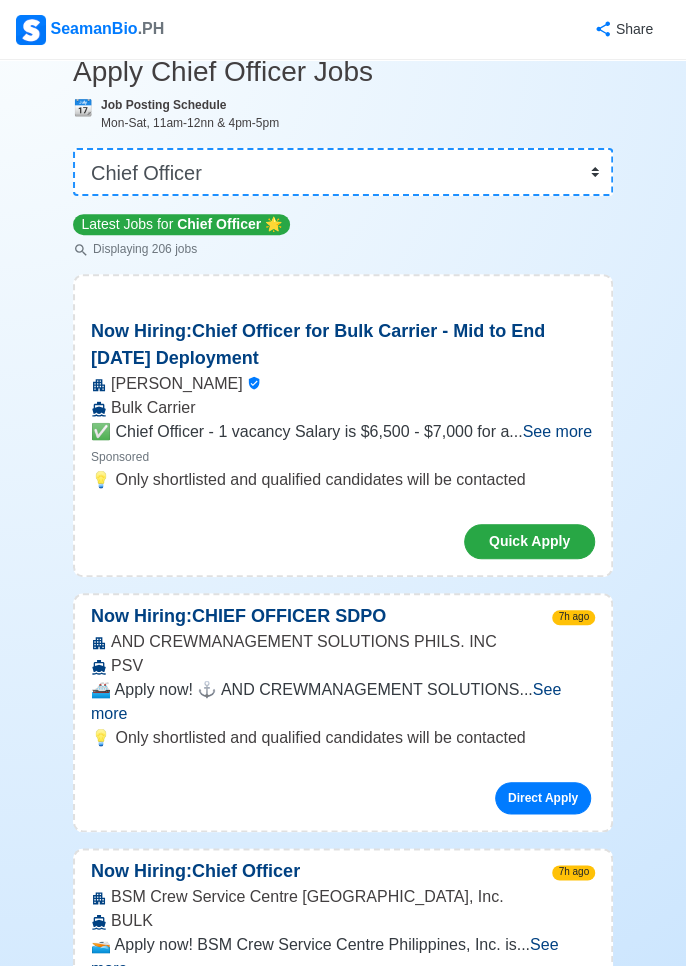 scroll, scrollTop: 0, scrollLeft: 0, axis: both 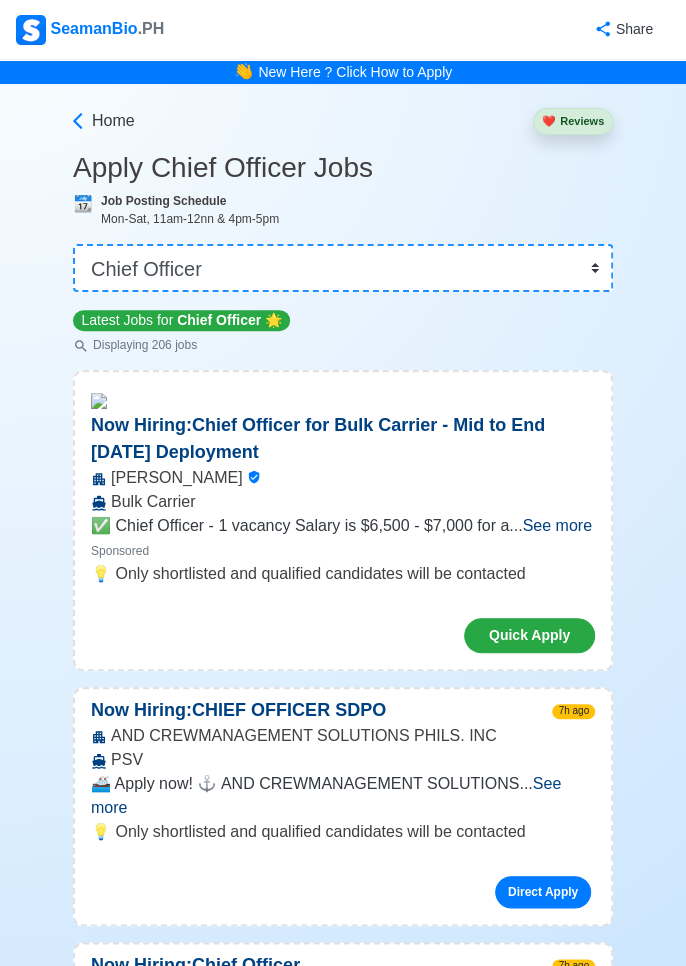 click on "New Here ? Click How to Apply" at bounding box center [355, 72] 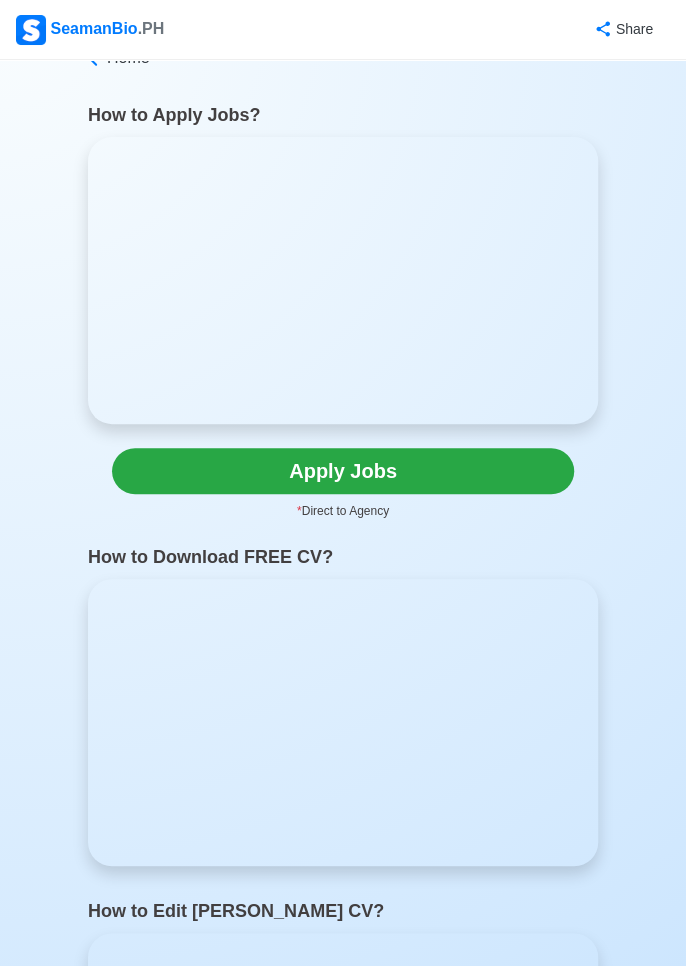 scroll, scrollTop: 0, scrollLeft: 0, axis: both 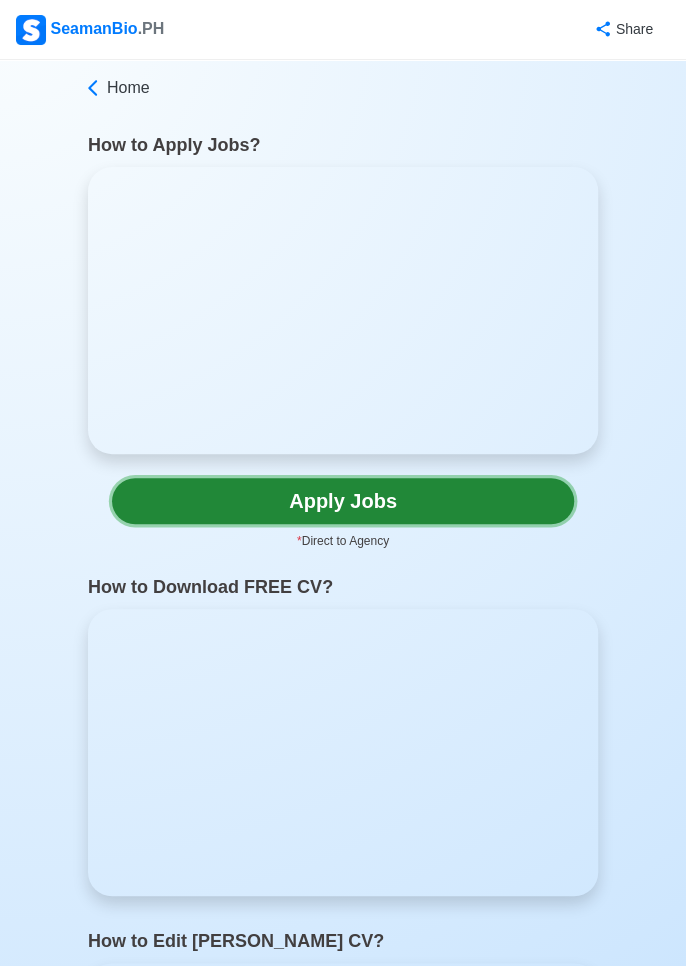 click on "Apply Jobs" at bounding box center (343, 501) 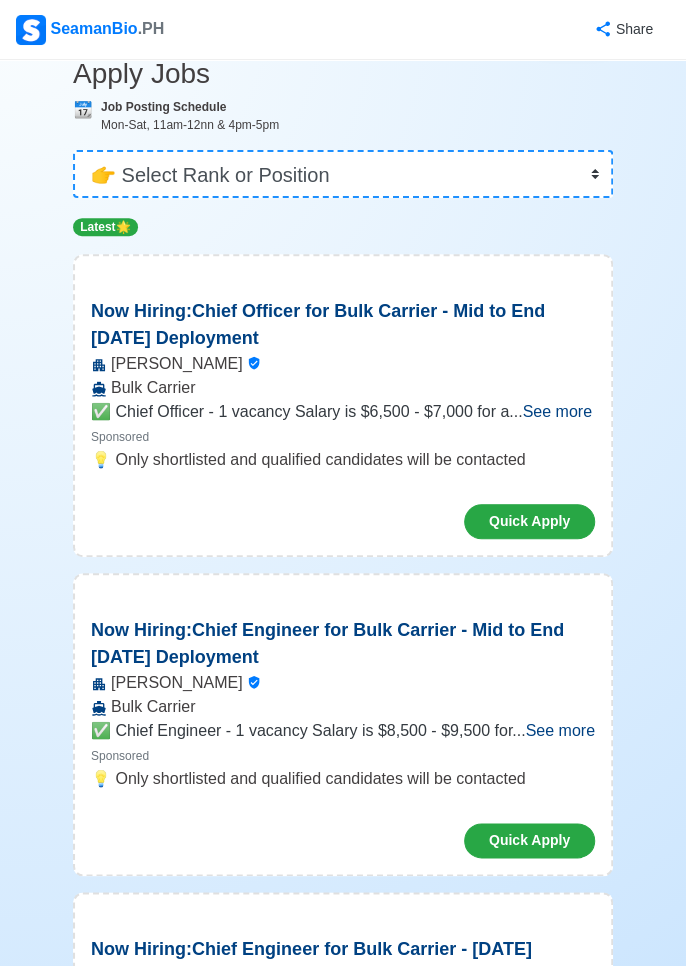 scroll, scrollTop: 0, scrollLeft: 0, axis: both 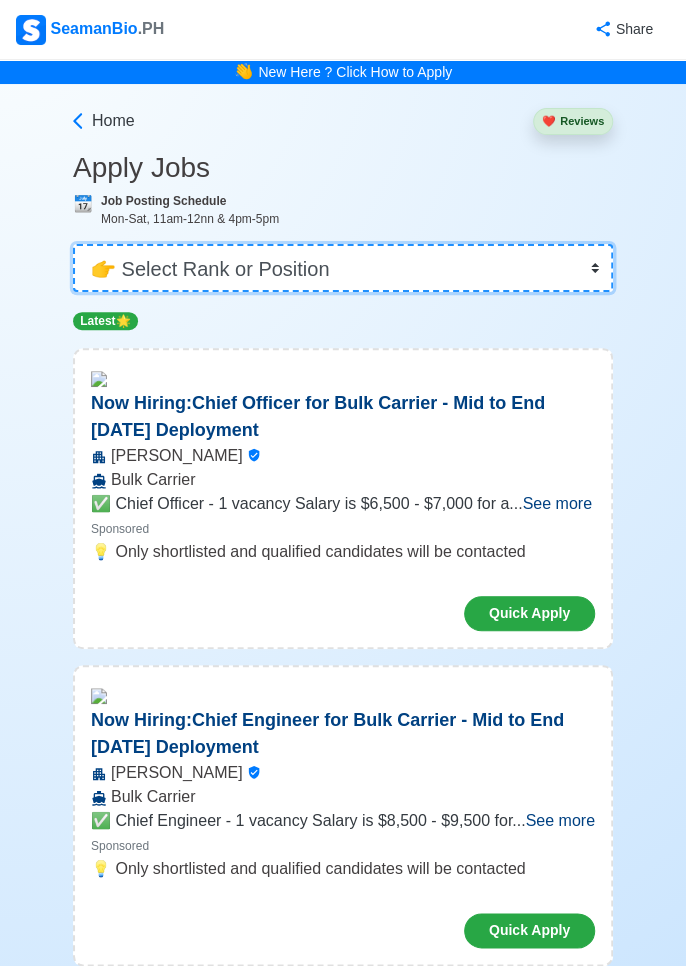 click on "👉 Select Rank or Position Master Chief Officer 2nd Officer 3rd Officer Junior Officer Chief Engineer 2nd Engineer 3rd Engineer 4th Engineer Gas Engineer Junior Engineer 1st Assistant Engineer 2nd Assistant Engineer 3rd Assistant Engineer ETO/ETR Electrician Electrical Engineer Oiler Fitter Welder Chief Cook Chef Cook Messman Wiper Rigger Ordinary Seaman Able Seaman Motorman Pumpman Bosun Cadet Reefer Mechanic Operator Repairman Painter Steward Waiter Others" at bounding box center [343, 268] 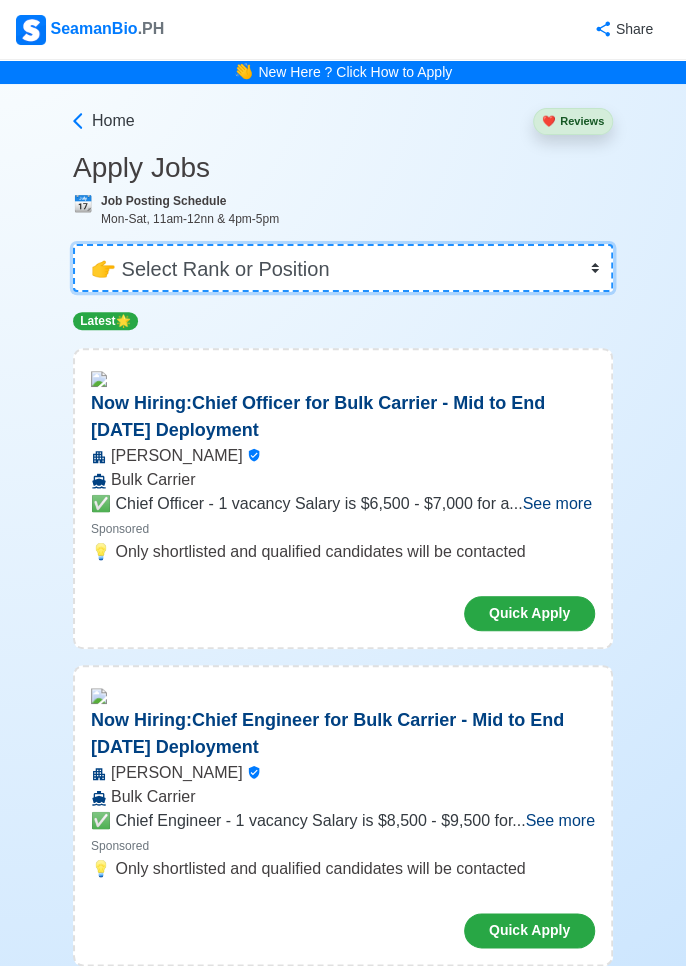 select on "Chief Officer" 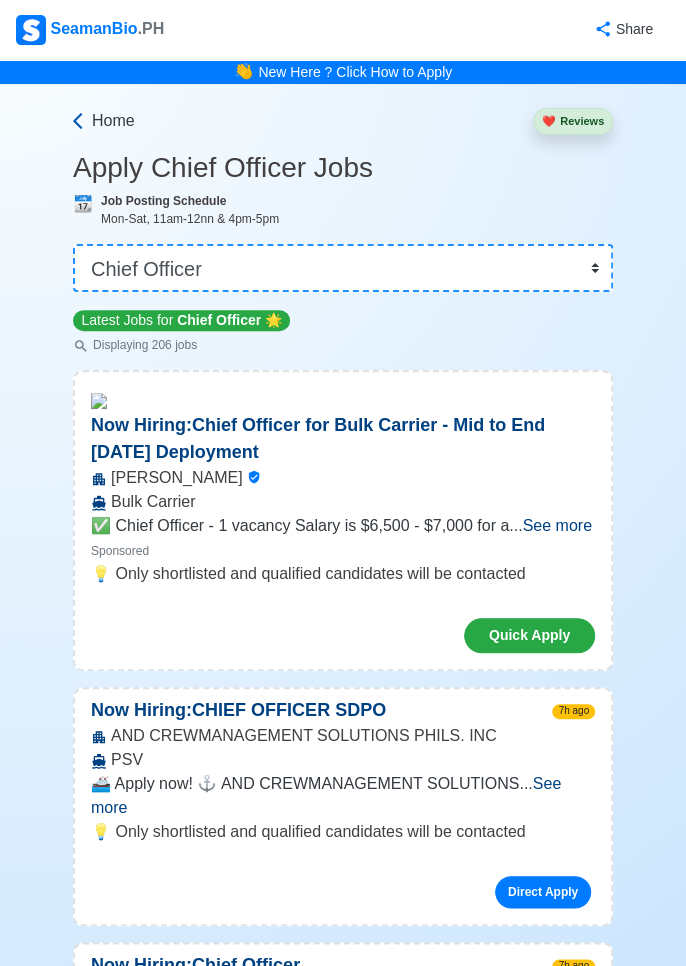 click on "Home" at bounding box center (113, 121) 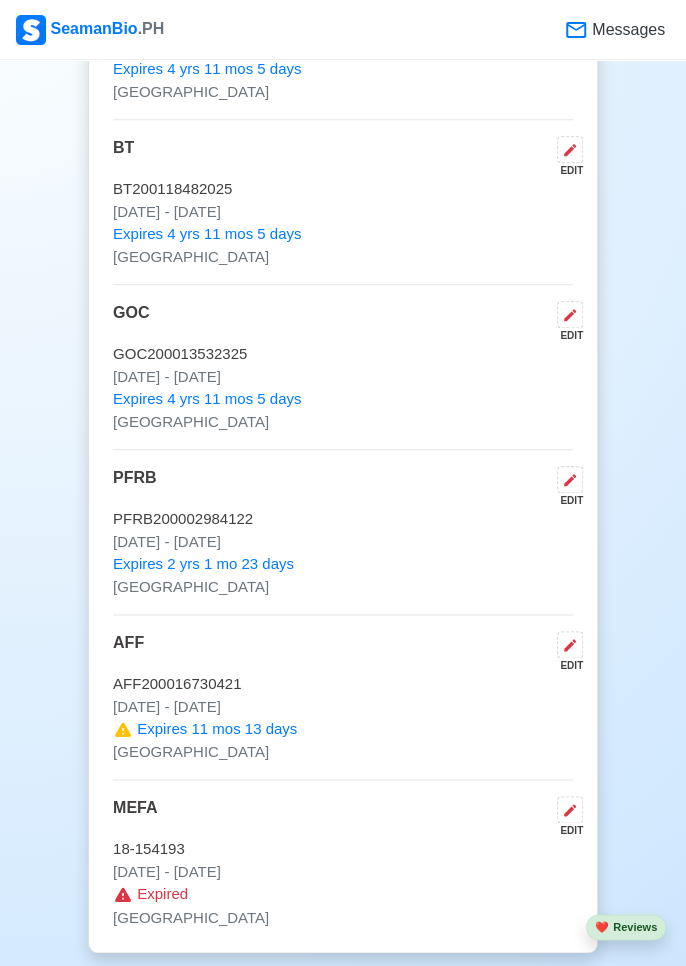 scroll, scrollTop: 2698, scrollLeft: 0, axis: vertical 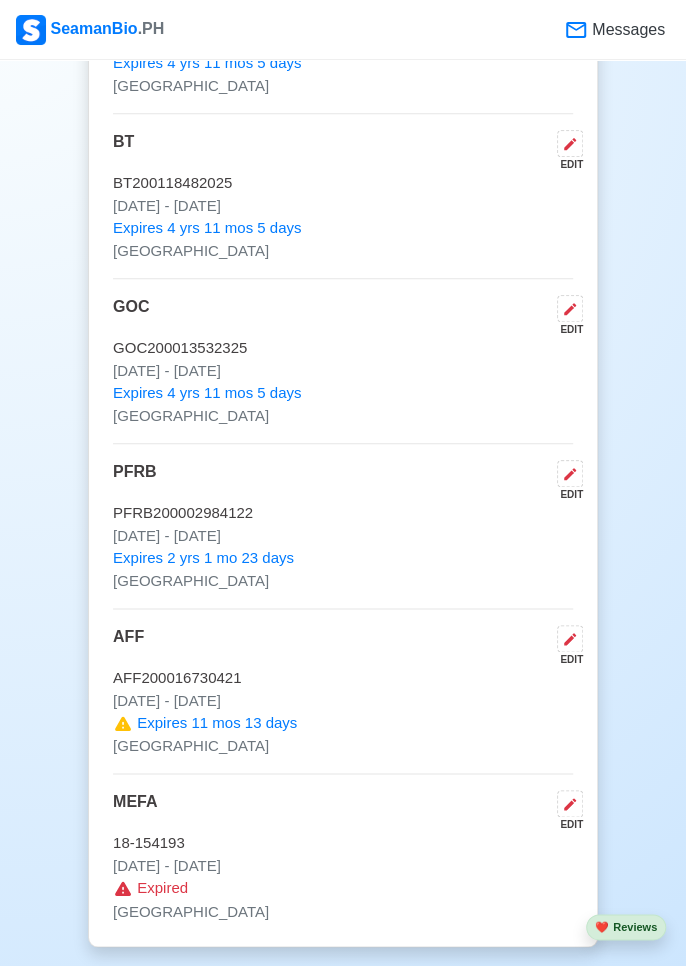 click on "New 🧑🏻‍💻   Practice Interview 🏬   Apply to Agencies 🔥 Apply Jobs 🚢   Log My Travels Change Upload DANILO P. CADENAS Edit CHIEF OFFICER Actively Looking for Job (4 yrs 7 mos experience in rank) SRN  7509250058 dannycadenas1975@yahoo.com +639602005706 September 25, 1975   •  49   yo Male  •  Married 168  cm •  75  kg BUKID DRIVE, 0115-C-4, BOOY, TAGBILARAN CITY, BOHOL Philippines   🇵🇭 Availability Aug 2025 Download & Convert to PDF 🎨 Choose Other CV Design ✍️ My Signature Objective To achieve a challenging role as Chief Officer shipping company responsible for vessel operations, ensuring safety and adhering to regulatory compliance. EDIT Statutory Info EDIT SSS: 06-1502714-8 TIN: 195-750-817 Education 1 Auto sort by Start Date. ADD P.M.I. Colleges Bohol EDIT Bachelor of Science in Marine Transportation Jun 1992 - Apr 1995 Travel Documents 2 Passport, US Visa, Seaman Book, etc. ADD Passport EDIT P7157272B Jul 08 2021 - Jul 07 2031 Expires 5 yrs 11 mos 8 days DFA NCR WEST 1" at bounding box center [343, 1286] 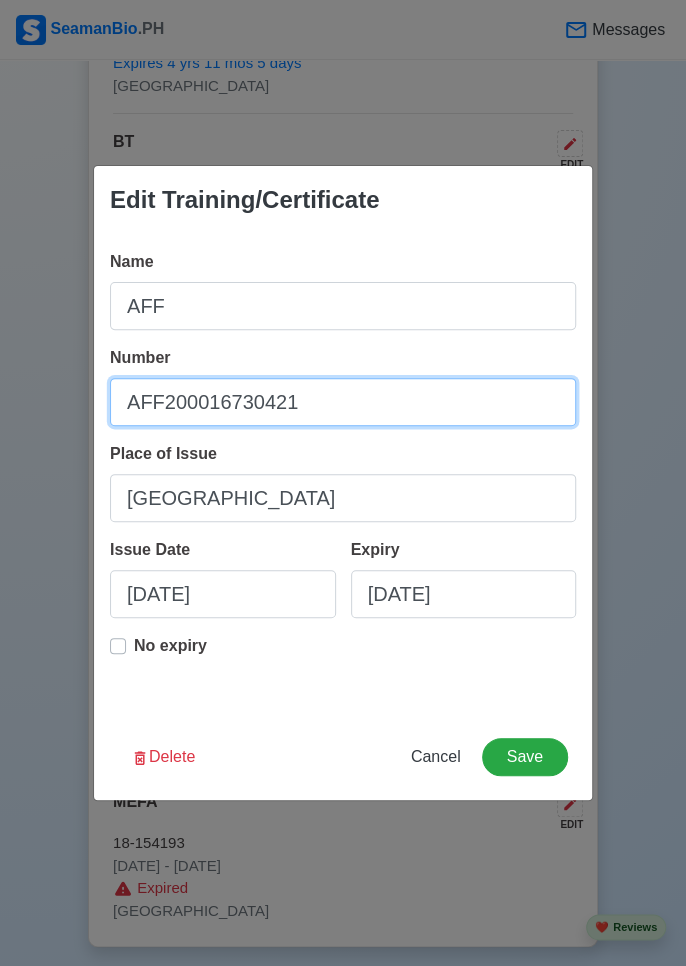 click on "AFF200016730421" at bounding box center [343, 402] 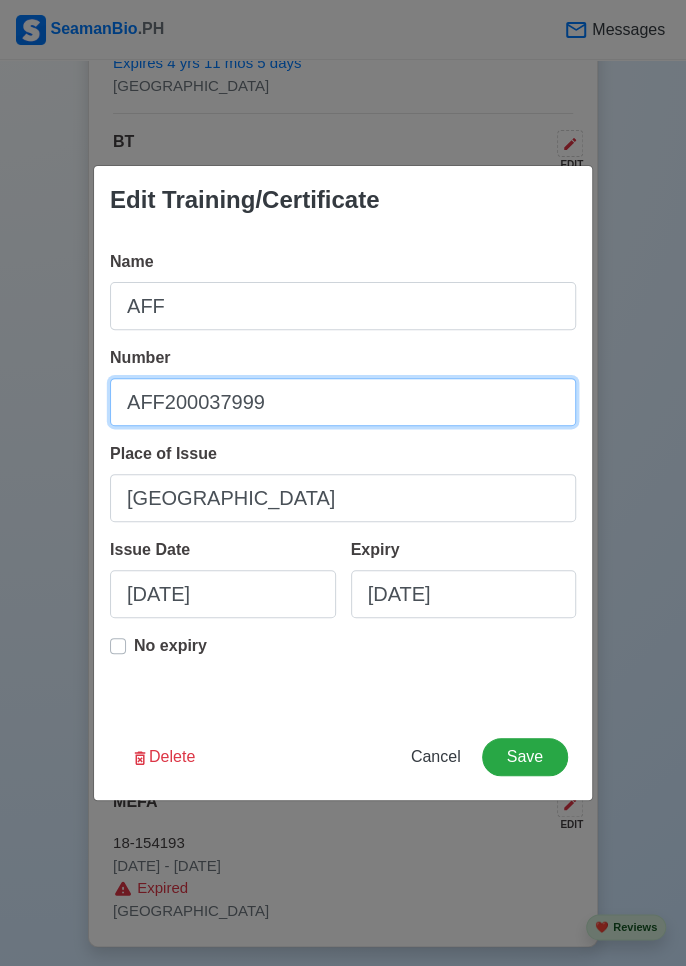 click on "AFF200037999" at bounding box center (343, 402) 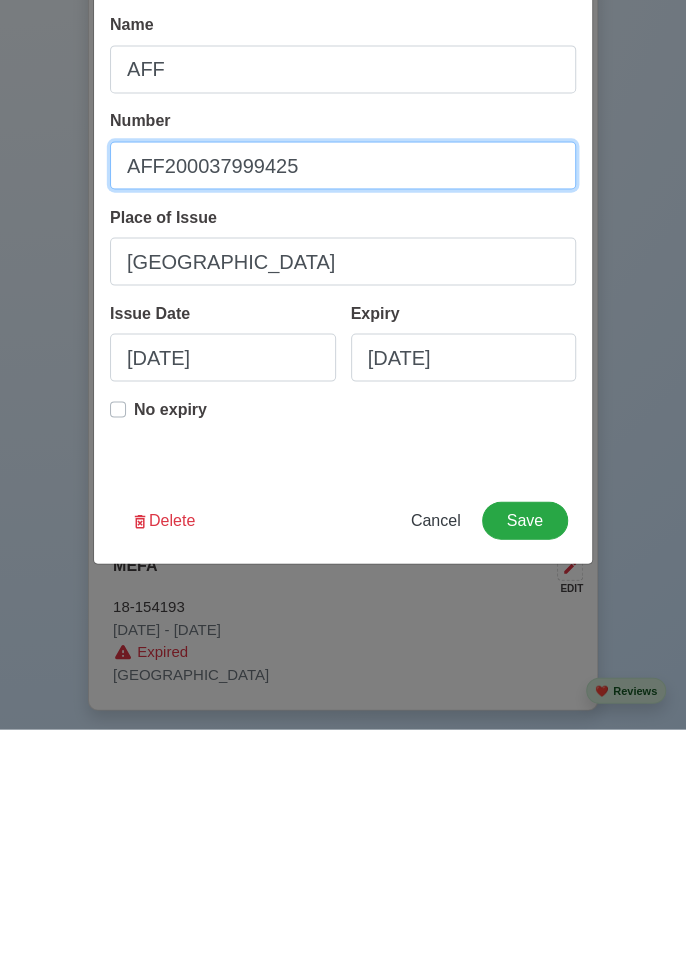 scroll, scrollTop: 2698, scrollLeft: 0, axis: vertical 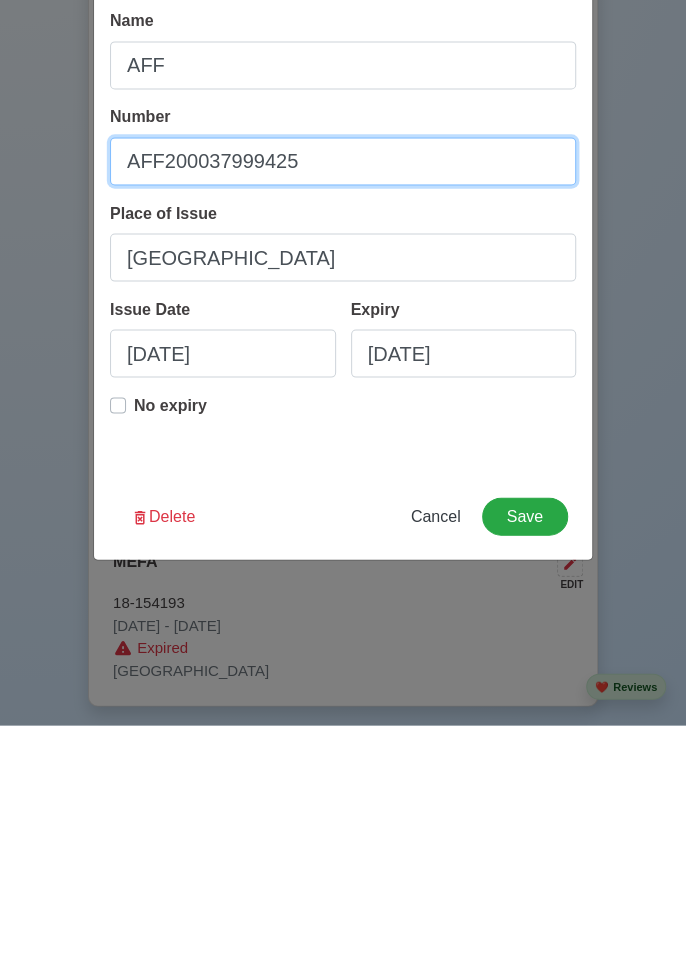 type on "AFF200037999425" 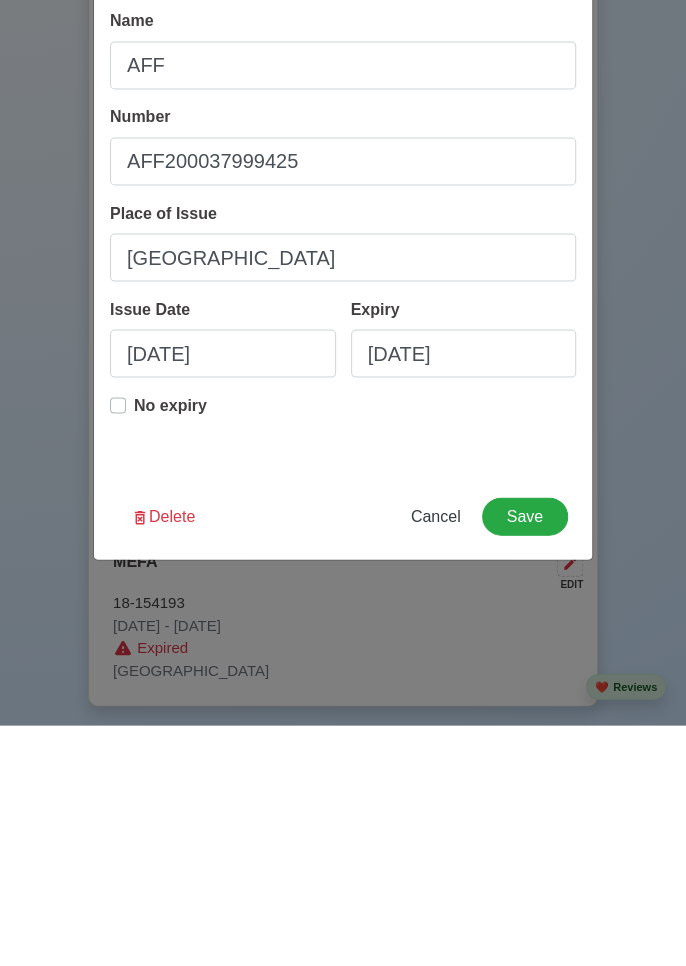 scroll, scrollTop: 2698, scrollLeft: 0, axis: vertical 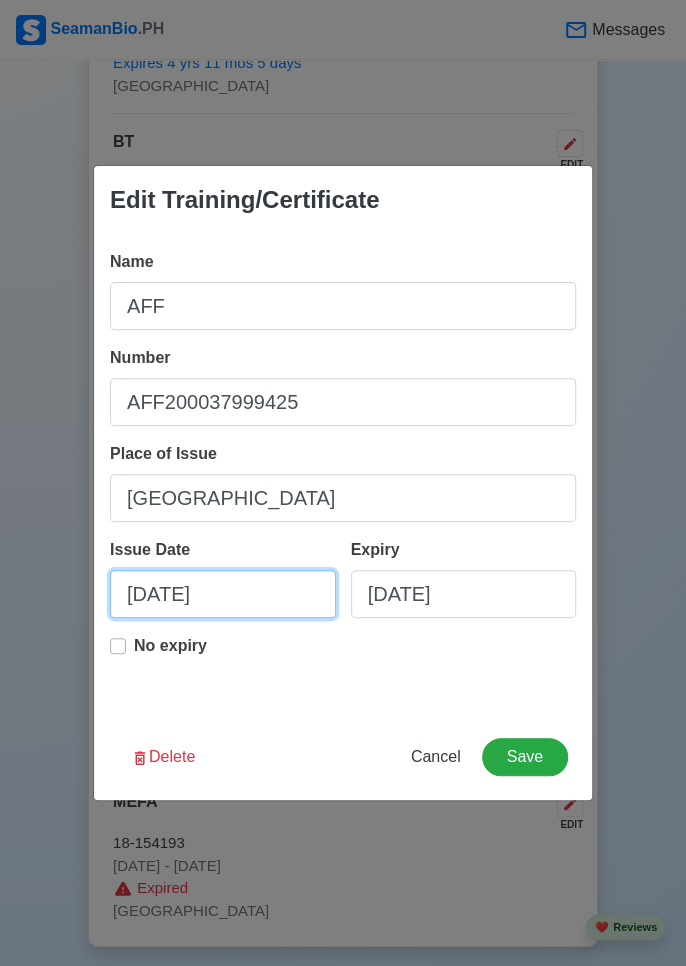click on "09/02/2021" at bounding box center [223, 594] 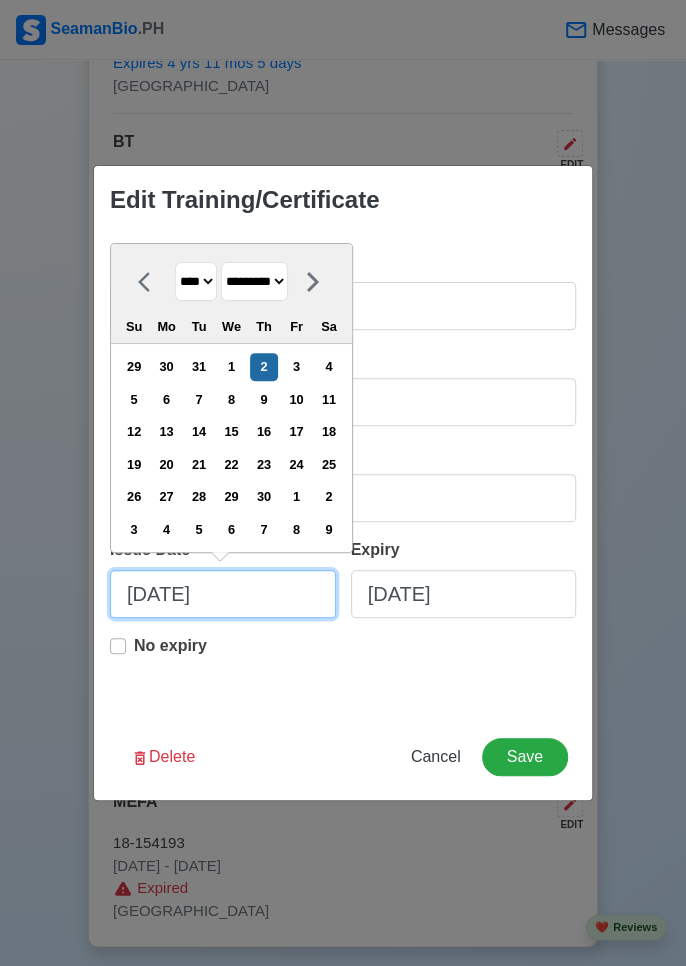 scroll, scrollTop: 2698, scrollLeft: 0, axis: vertical 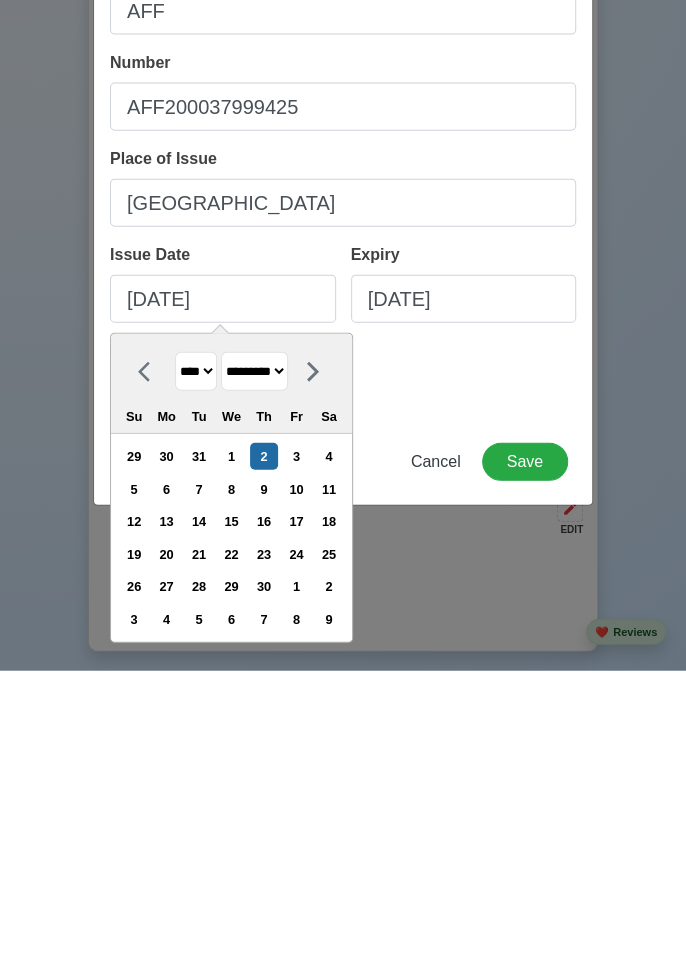 click on "**** **** **** **** **** **** **** **** **** **** **** **** **** **** **** **** **** **** **** **** **** **** **** **** **** **** **** **** **** **** **** **** **** **** **** **** **** **** **** **** **** **** **** **** **** **** **** **** **** **** **** **** **** **** **** **** **** **** **** **** **** **** **** **** **** **** **** **** **** **** **** **** **** **** **** **** **** **** **** **** **** **** **** **** **** **** **** **** **** **** **** **** **** **** **** **** **** **** **** **** **** **** **** **** **** ****" at bounding box center (196, 666) 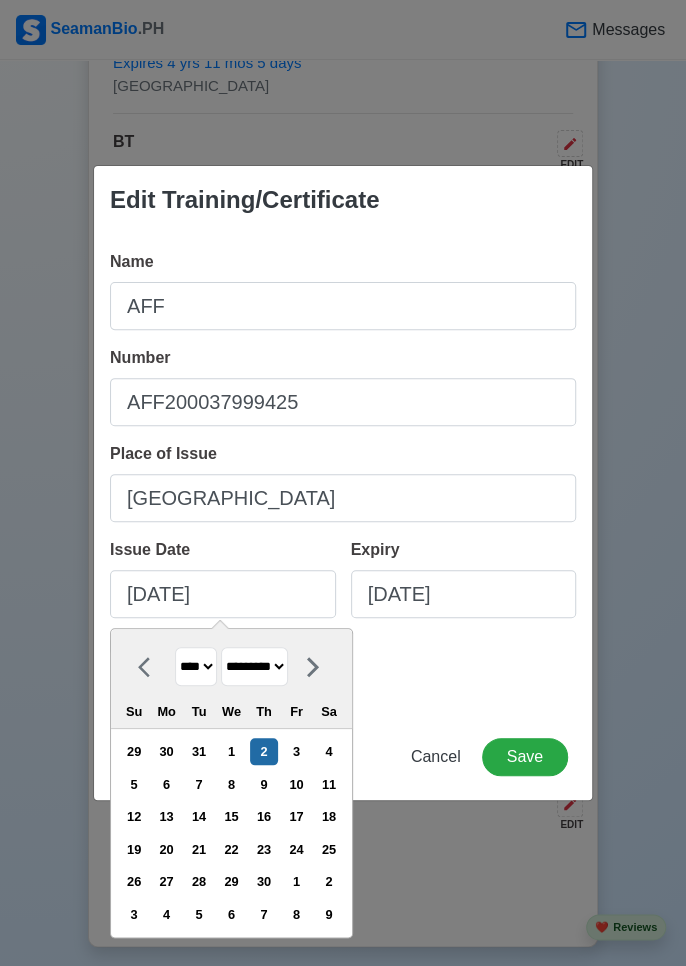 select on "****" 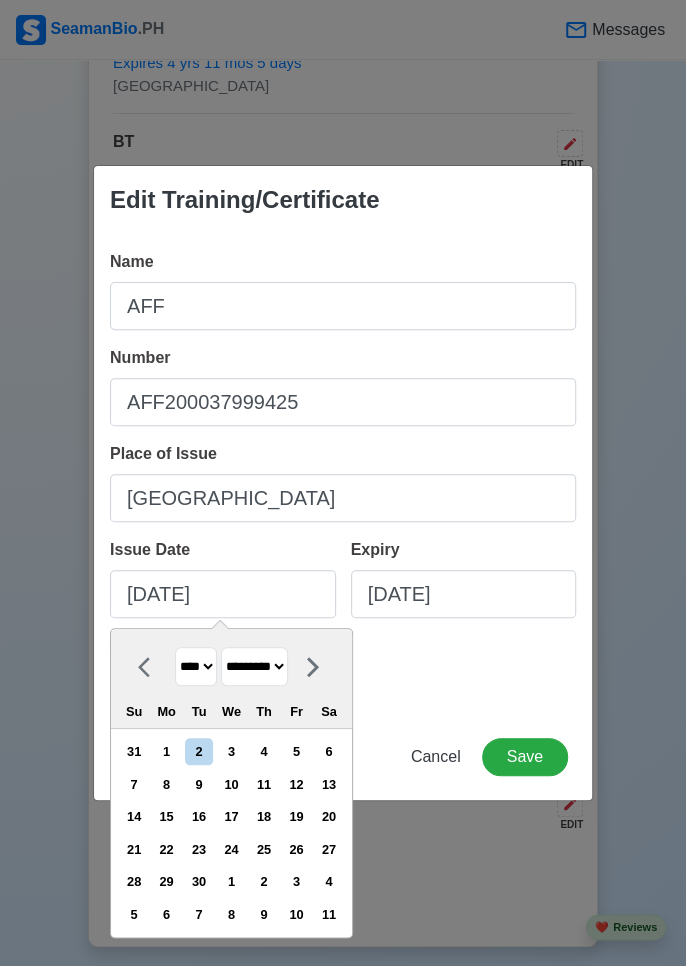 click on "******* ******** ***** ***** *** **** **** ****** ********* ******* ******** ********" at bounding box center [254, 666] 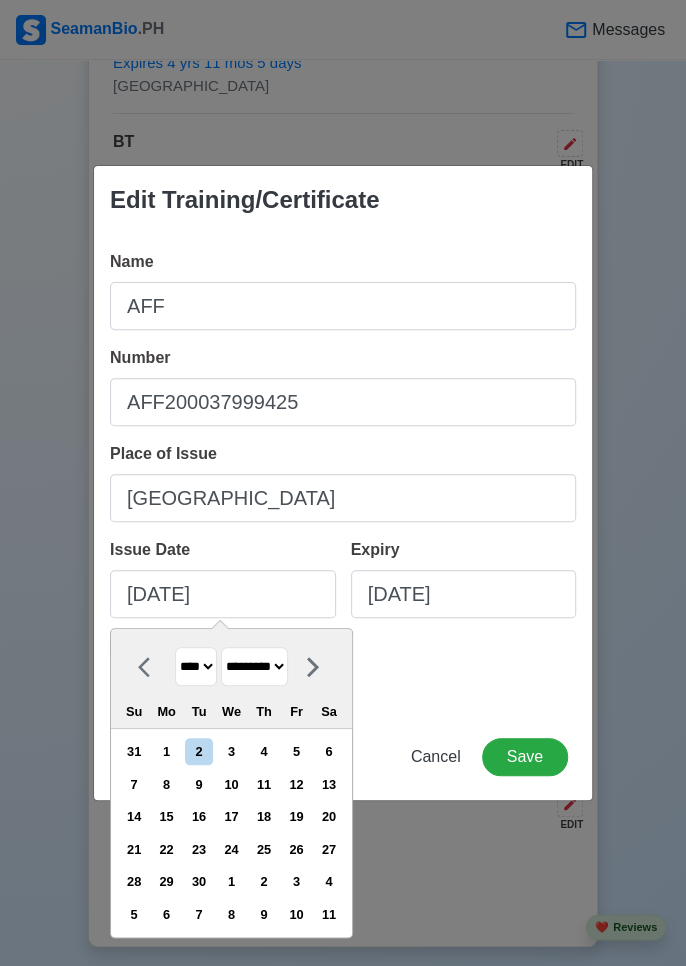 select on "****" 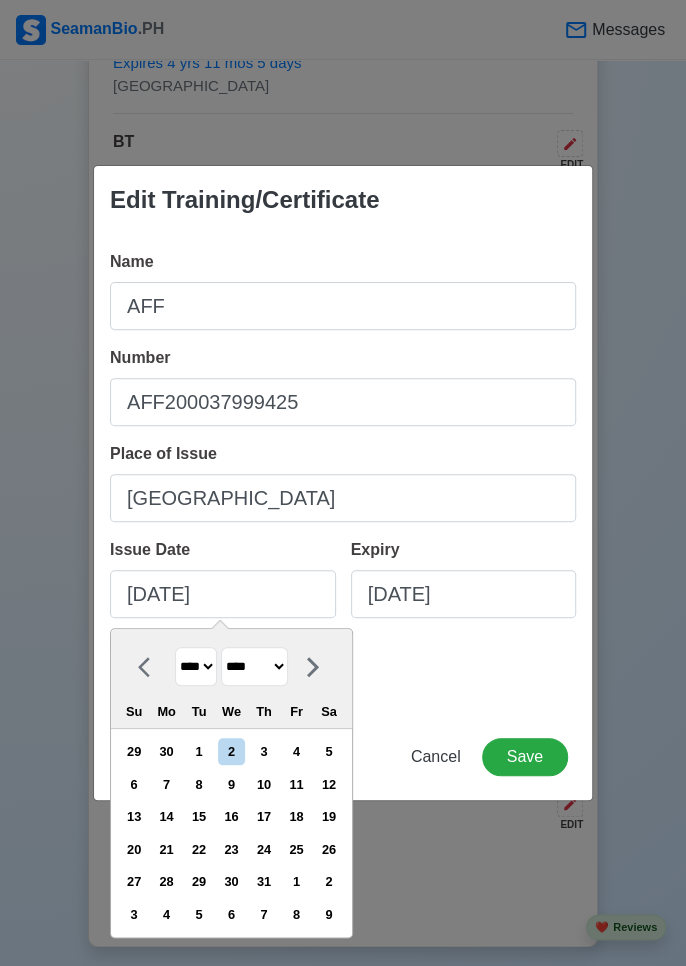 click on "25" at bounding box center (296, 849) 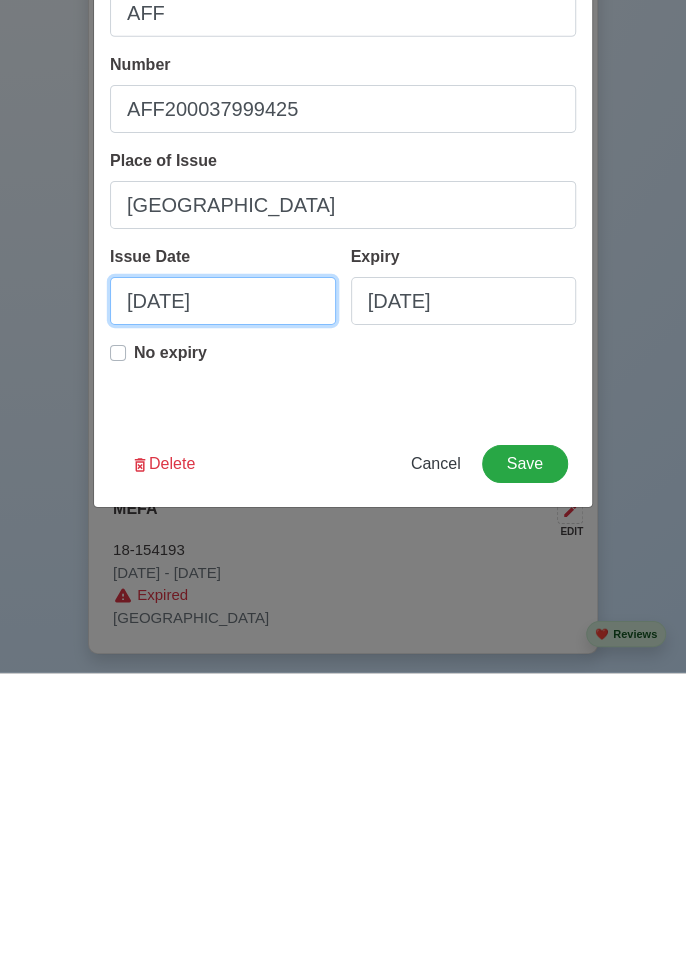 scroll, scrollTop: 2698, scrollLeft: 0, axis: vertical 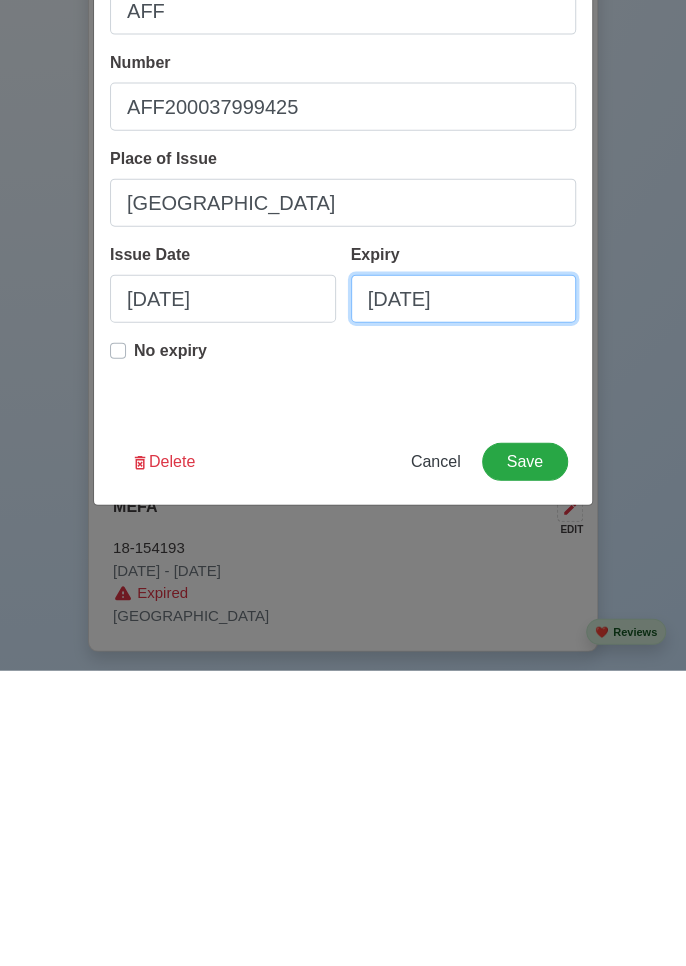 click on "07/12/2026" at bounding box center (464, 594) 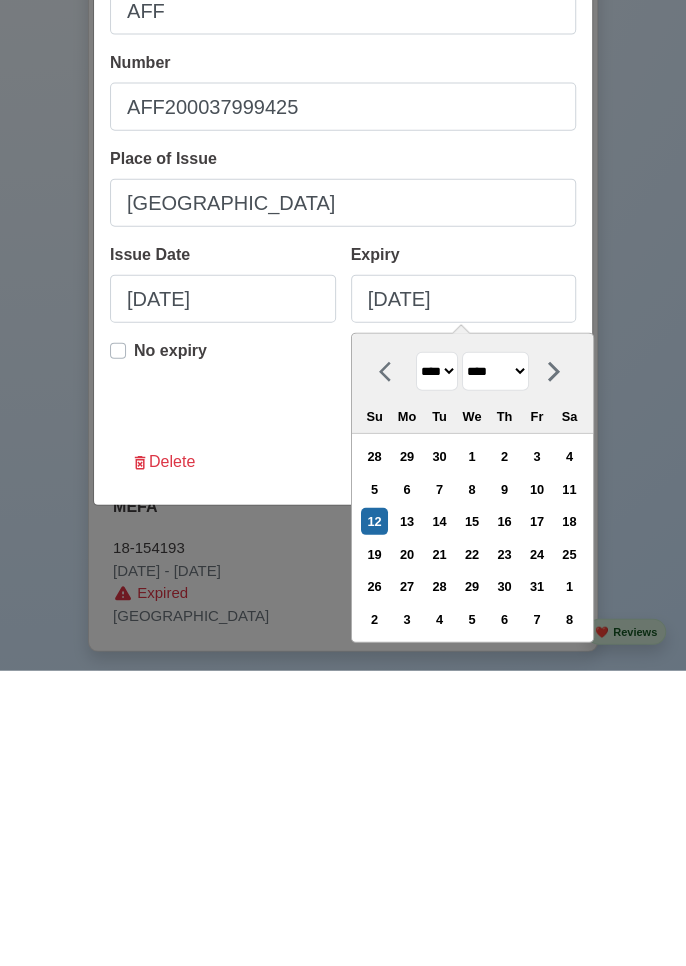 click on "25" at bounding box center (569, 849) 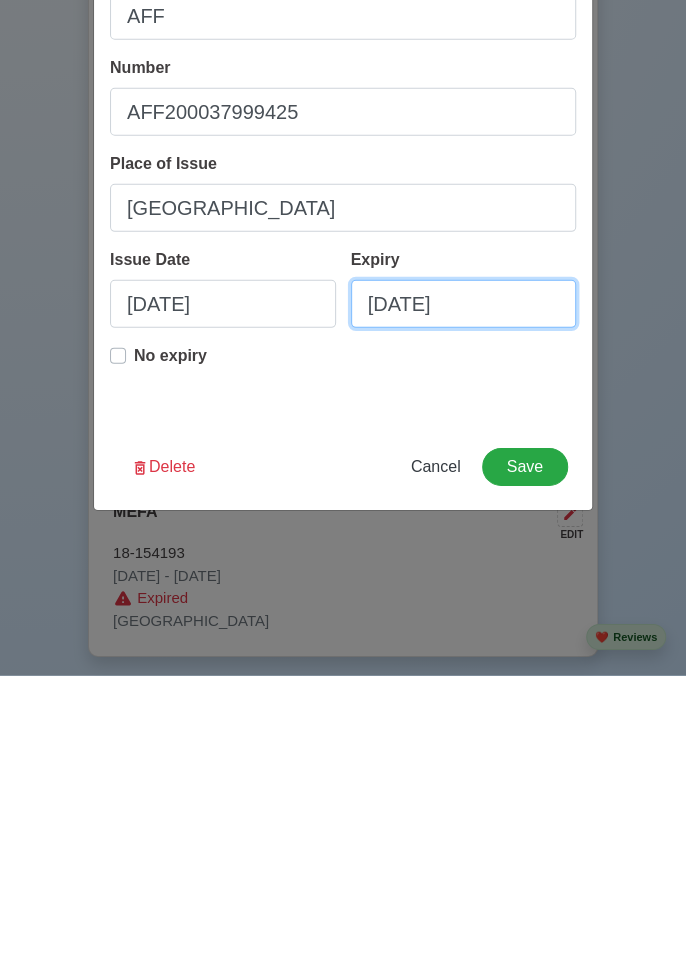scroll, scrollTop: 2698, scrollLeft: 0, axis: vertical 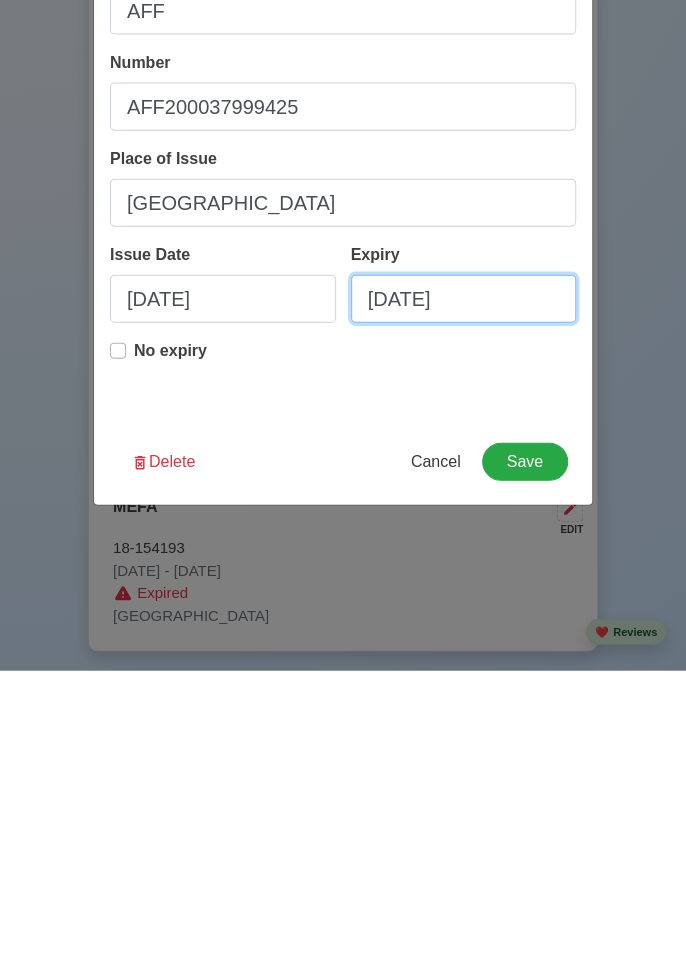 click on "07/25/2026" at bounding box center [464, 594] 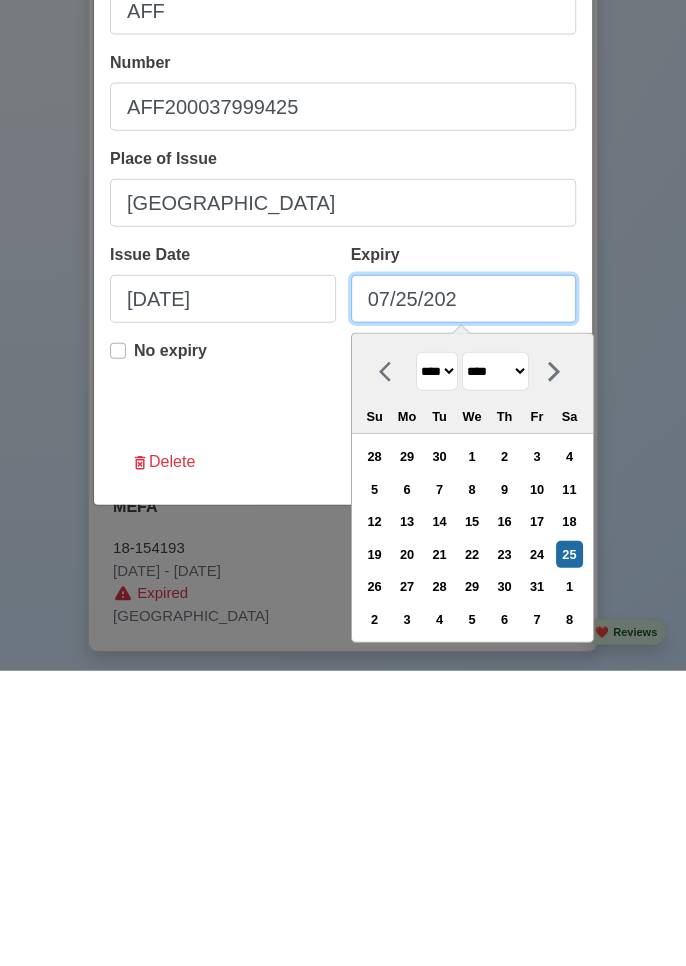 type on "07/25/20" 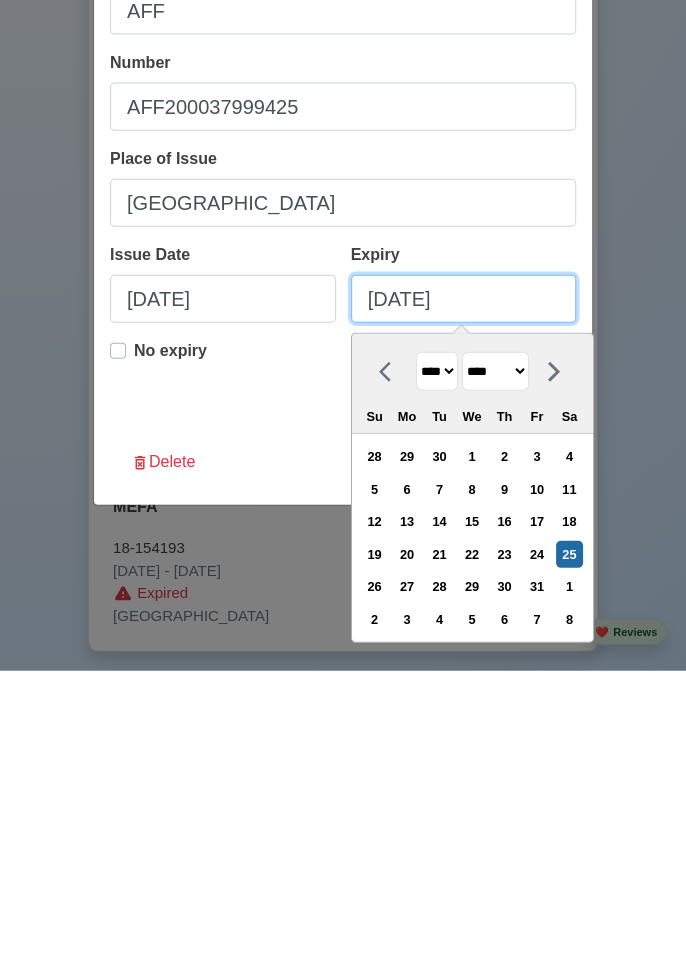 select on "****" 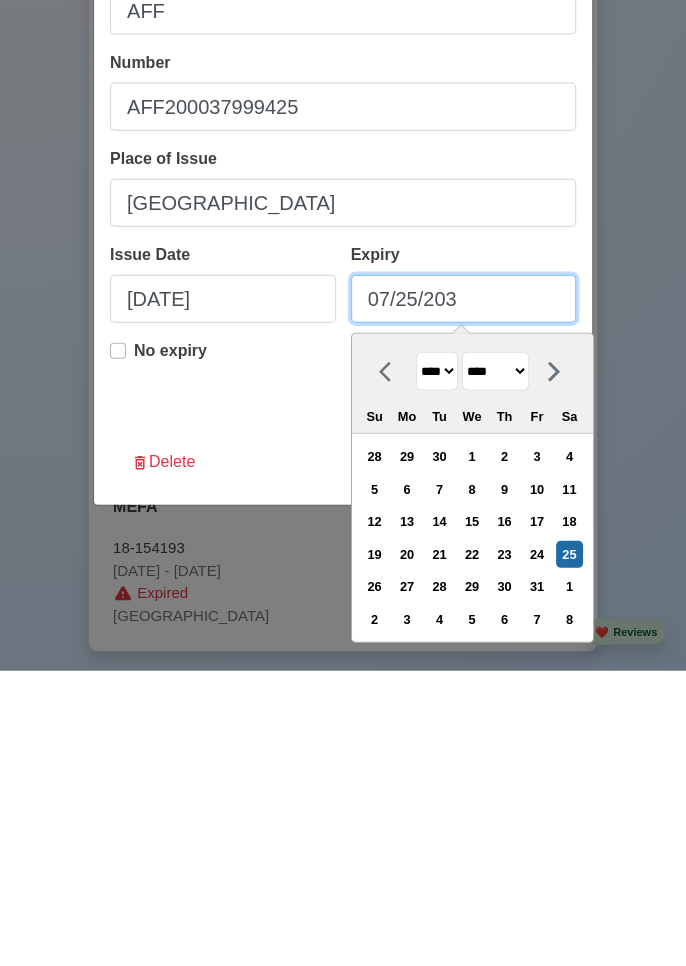 type on "07/25/2030" 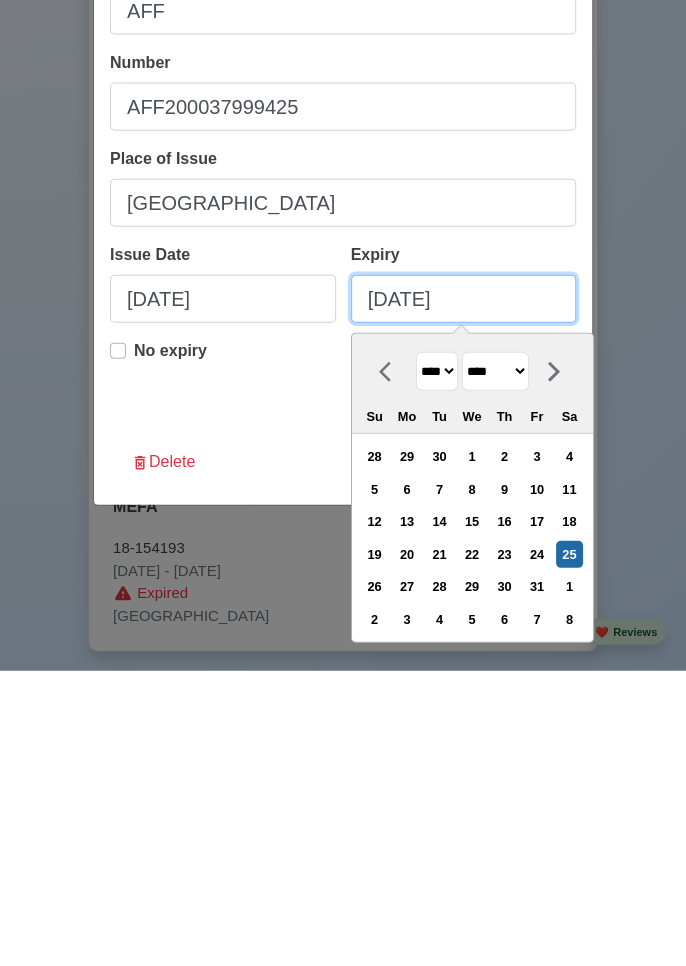 select on "****" 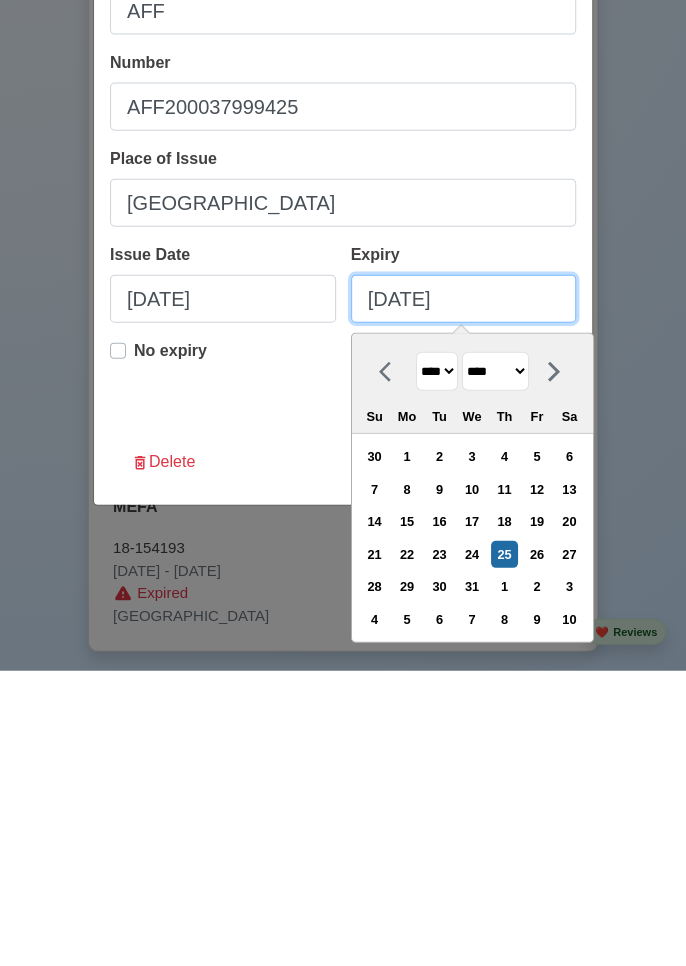scroll, scrollTop: 2698, scrollLeft: 0, axis: vertical 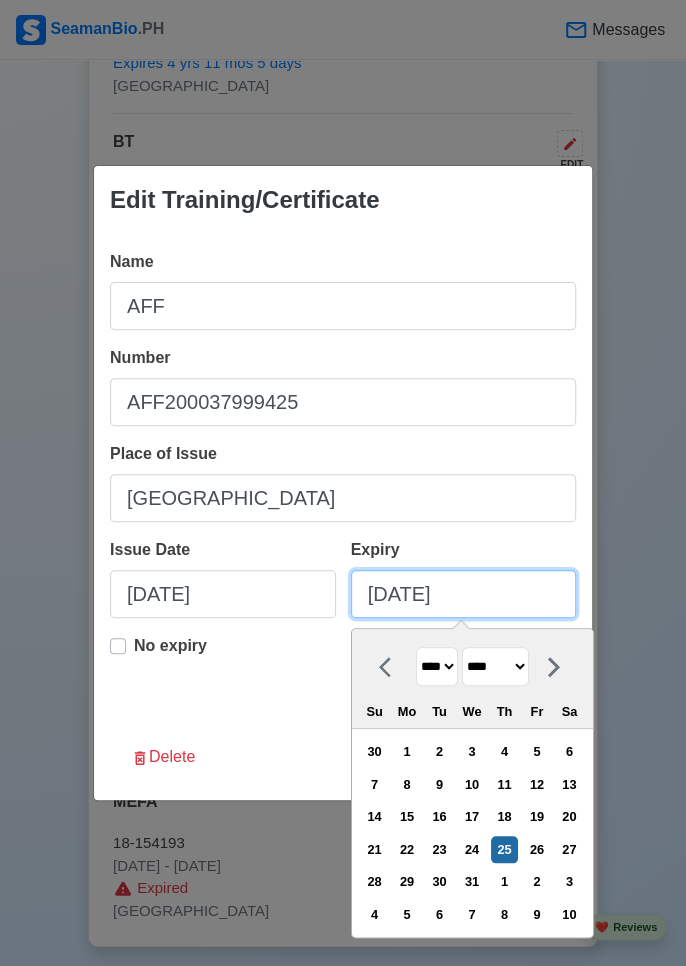 type on "07/25/2030" 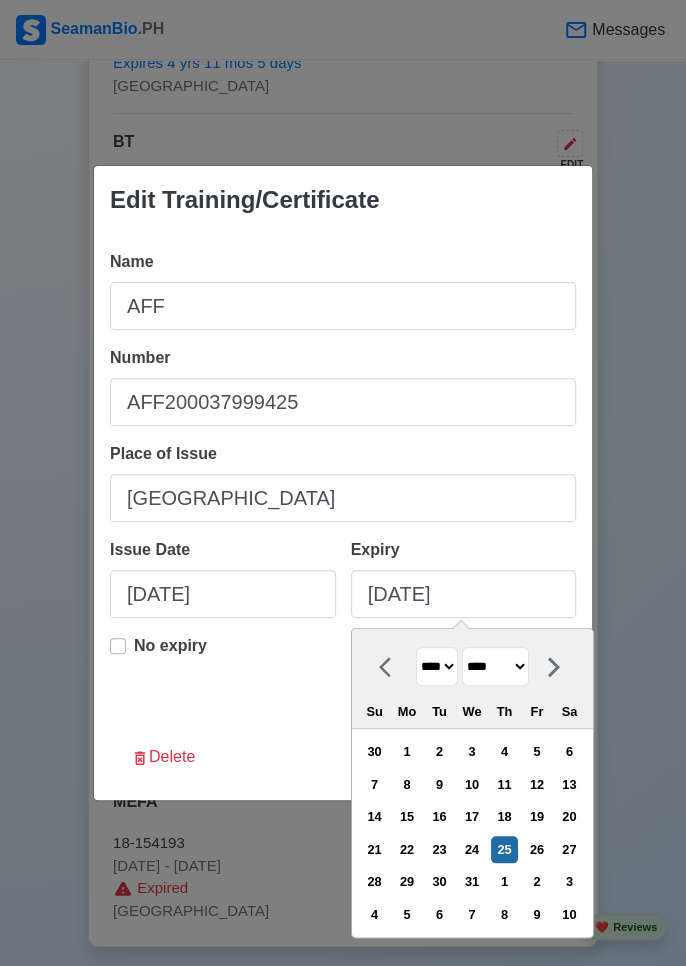 click on "Edit Training/Certificate Name AFF Number AFF200037999425 Place of Issue Manila Issue Date 07/25/2025 Expiry 07/25/2030 July 2030 **** **** **** **** **** **** **** **** **** **** **** **** **** **** **** **** **** **** **** **** **** **** **** **** **** **** **** **** **** **** **** **** **** **** **** **** **** **** **** **** **** **** **** **** **** **** **** **** **** **** **** **** **** **** **** **** **** **** **** **** **** **** **** **** **** **** **** **** **** **** **** **** **** **** **** **** **** **** **** **** **** **** **** **** **** **** **** **** **** **** **** **** **** **** **** **** **** **** **** **** **** **** **** **** **** **** **** **** **** **** **** **** **** **** **** **** **** **** **** **** **** ******* ******** ***** ***** *** **** **** ****** ********* ******* ******** ******** Su Mo Tu We Th Fr Sa 30 1 2 3 4 5 6 7 8 9 10 11 12 13 14 15 16 17 18 19 20 21 22 23 24 25 26 27 28 29 30 31 1 2 3 4 5 6 7 8 9 10 No expiry  Delete Cancel Save" at bounding box center (343, 483) 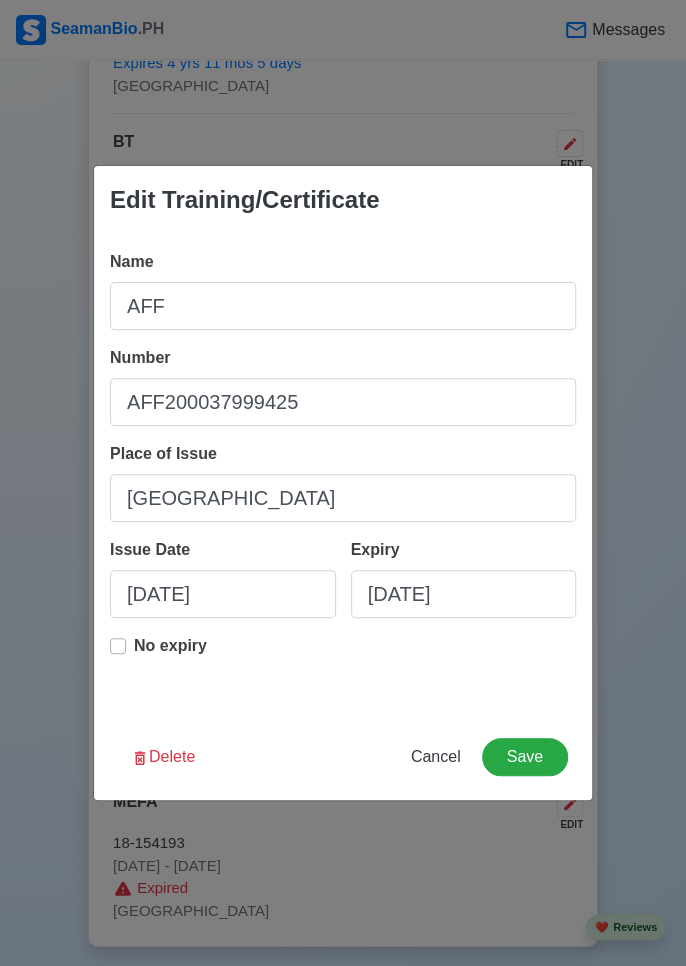 click on "Save" at bounding box center [525, 757] 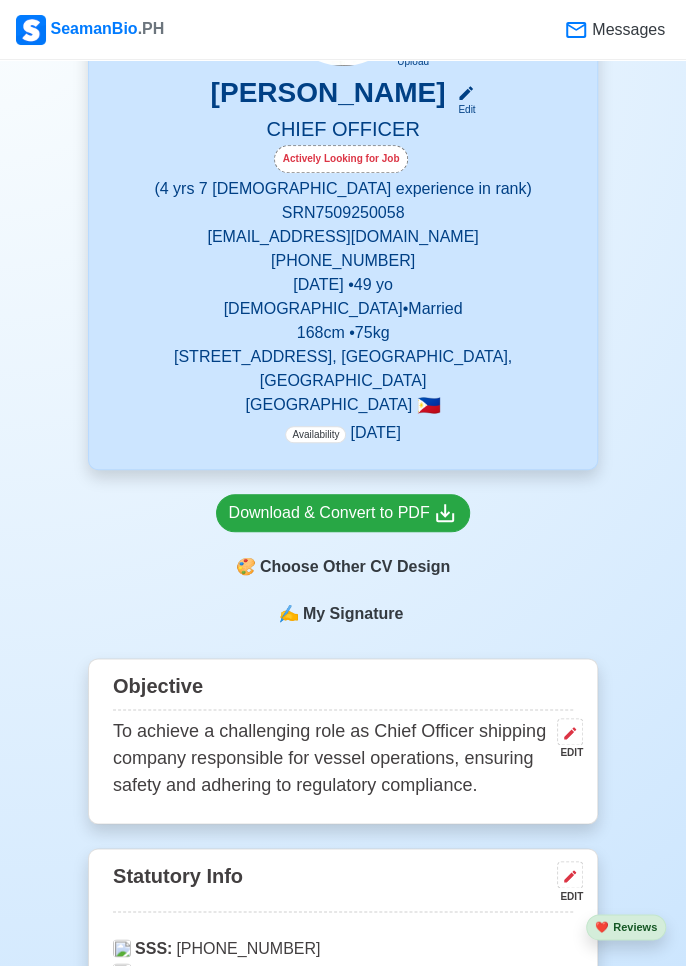 scroll, scrollTop: 0, scrollLeft: 0, axis: both 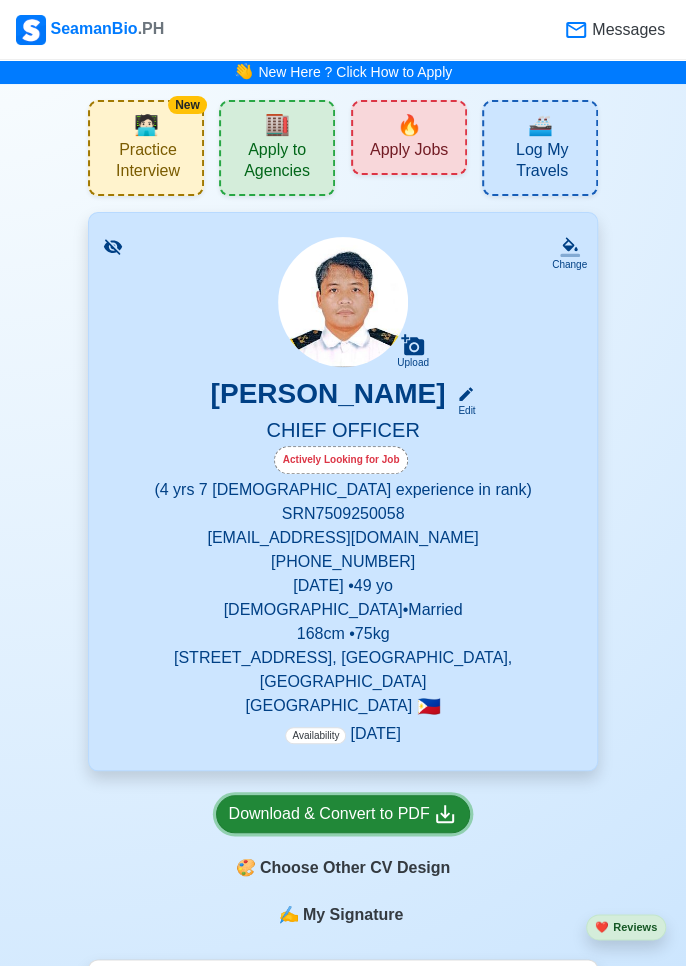 click on "Download & Convert to PDF" at bounding box center (343, 814) 